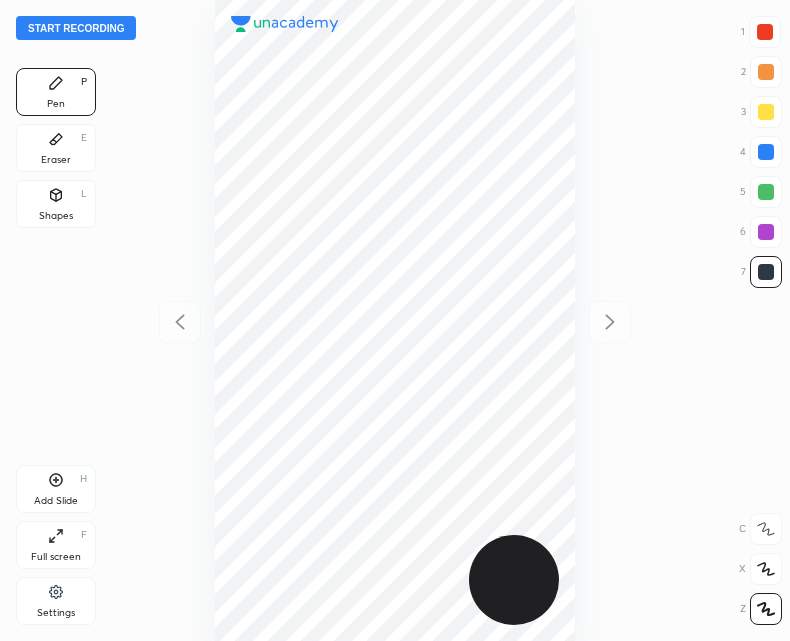 scroll, scrollTop: 0, scrollLeft: 0, axis: both 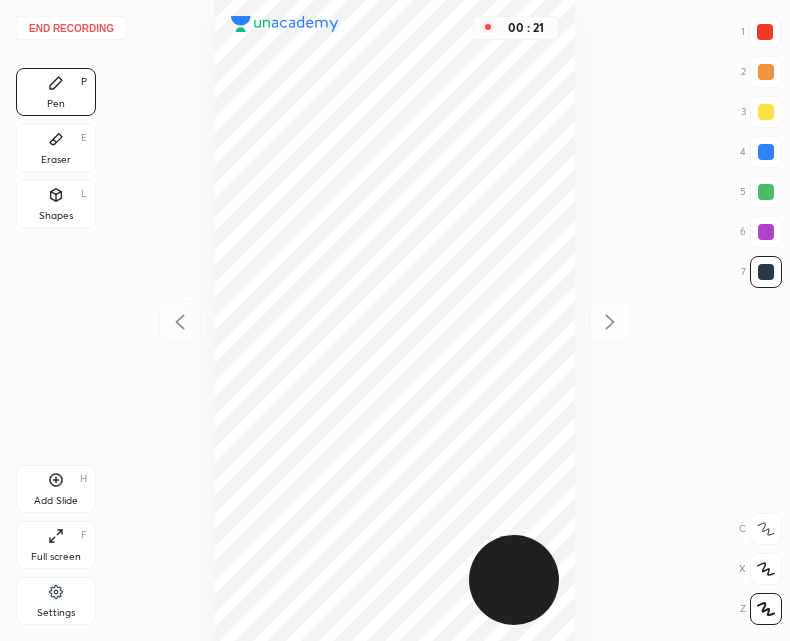click on "Shapes" at bounding box center (56, 216) 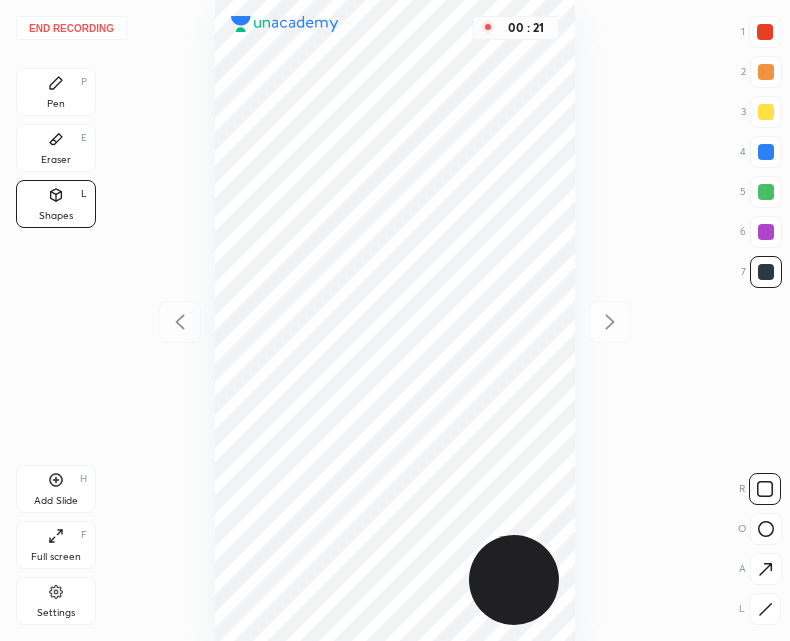 click 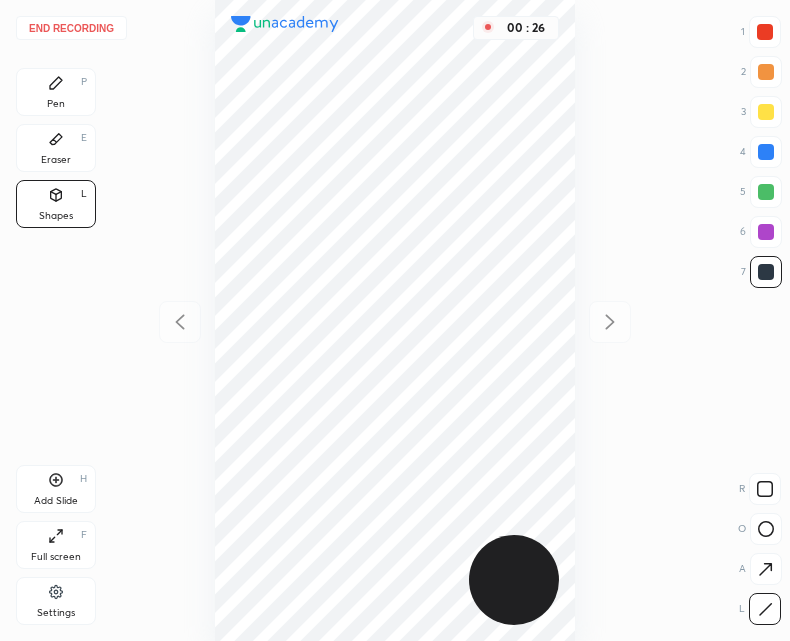 click on "Pen P" at bounding box center [56, 92] 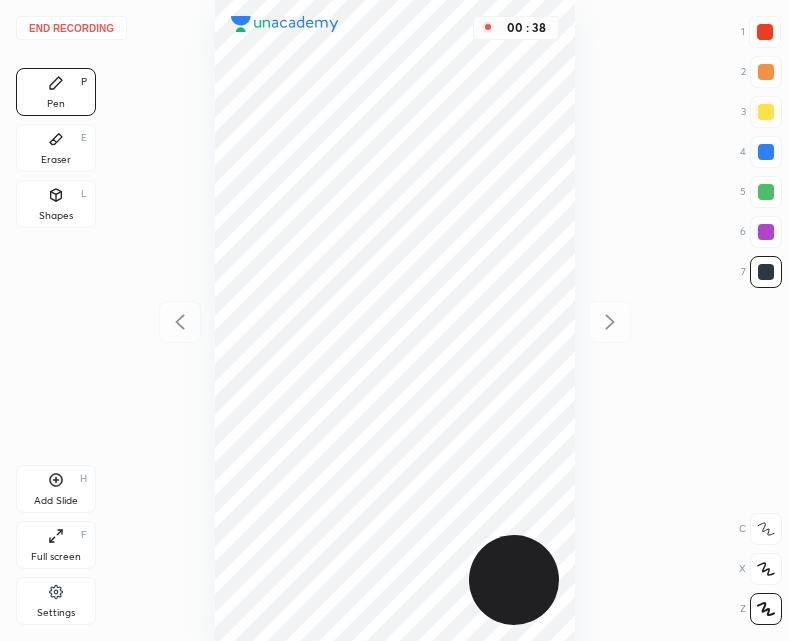 click at bounding box center (765, 32) 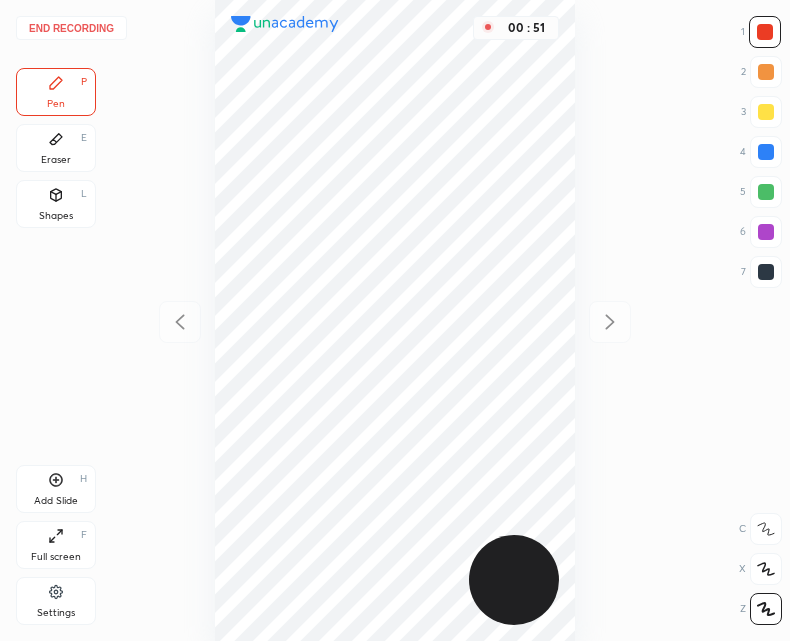 click at bounding box center [766, 272] 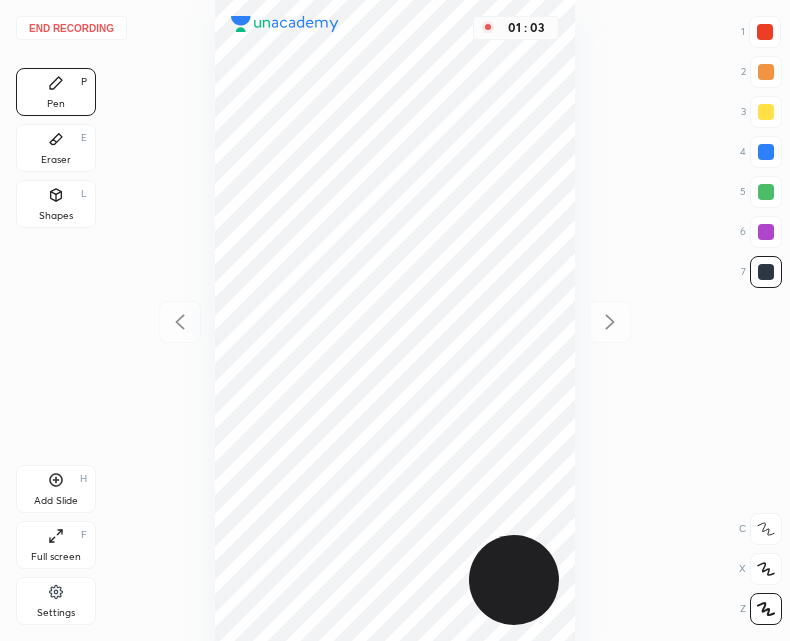 click on "Eraser E" at bounding box center (56, 148) 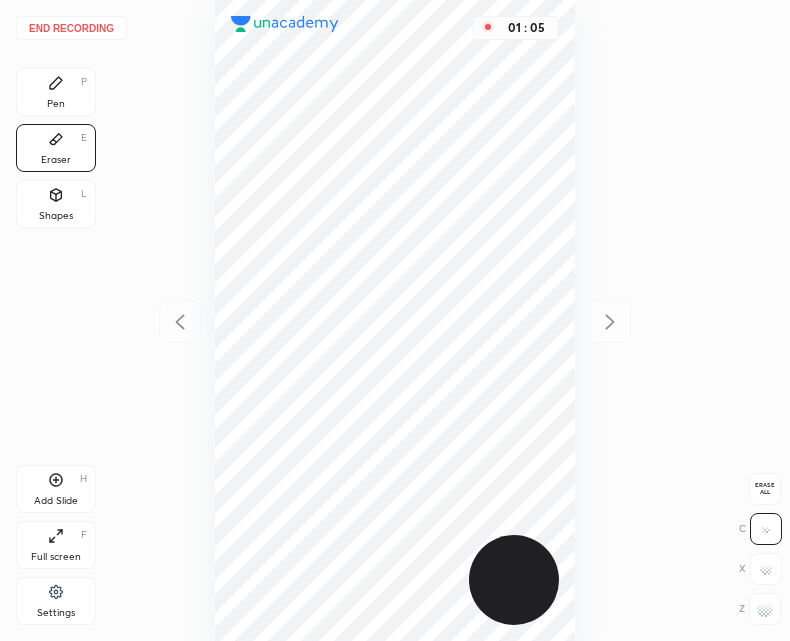 click on "Pen" at bounding box center (56, 104) 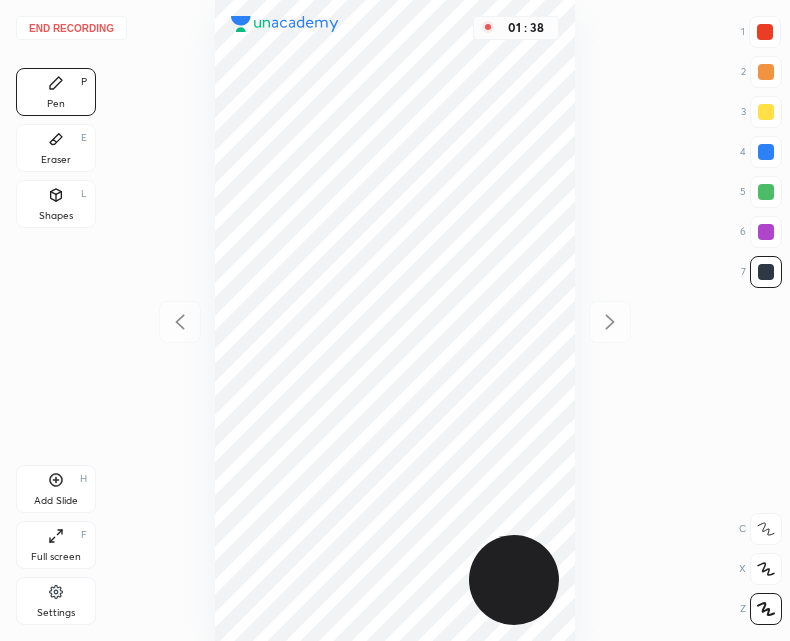 click 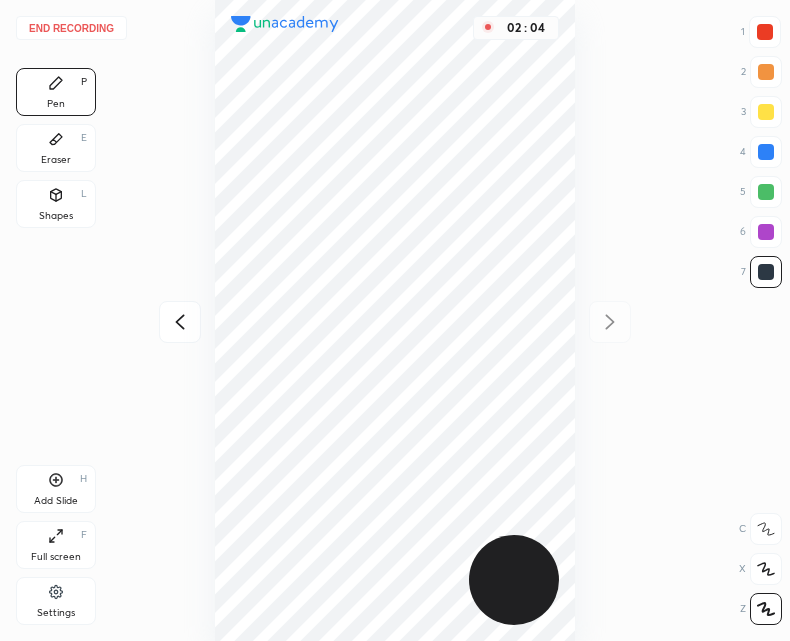 click 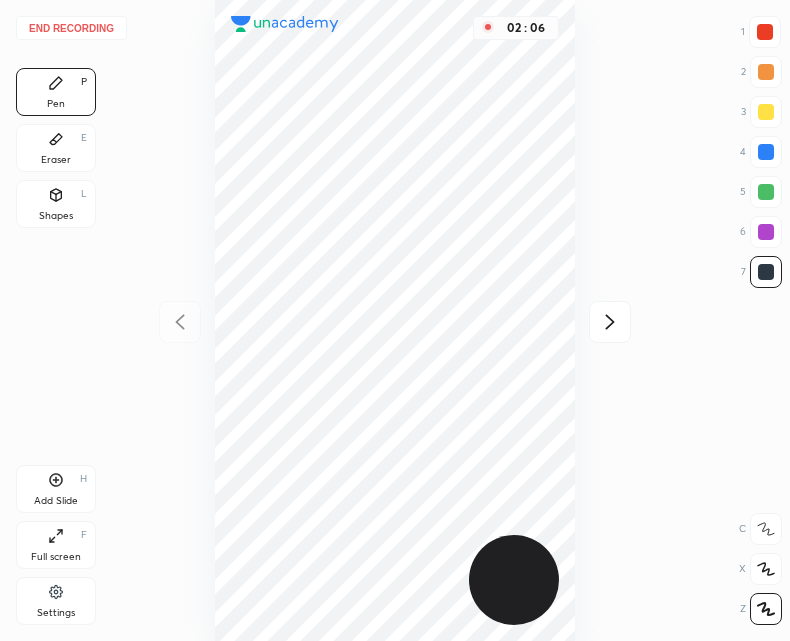 click at bounding box center [610, 322] 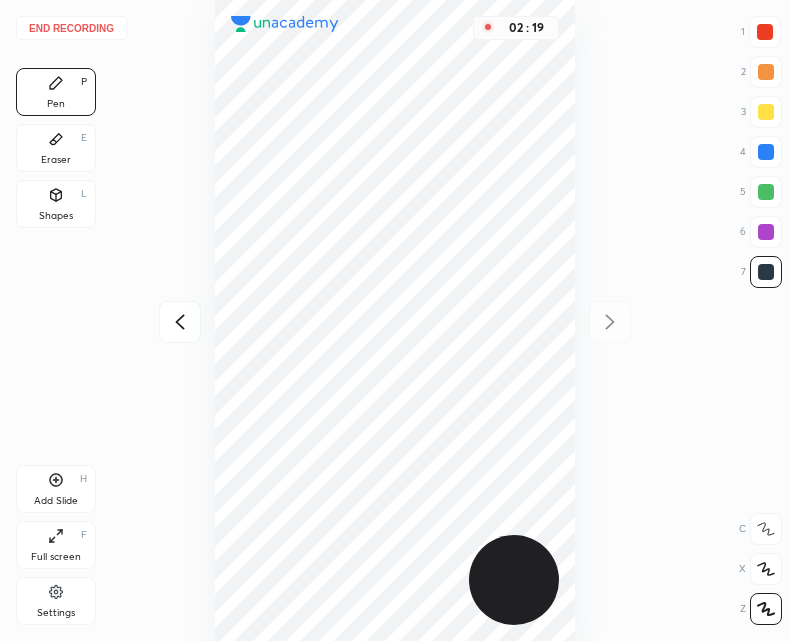 click on "Shapes L" at bounding box center [56, 204] 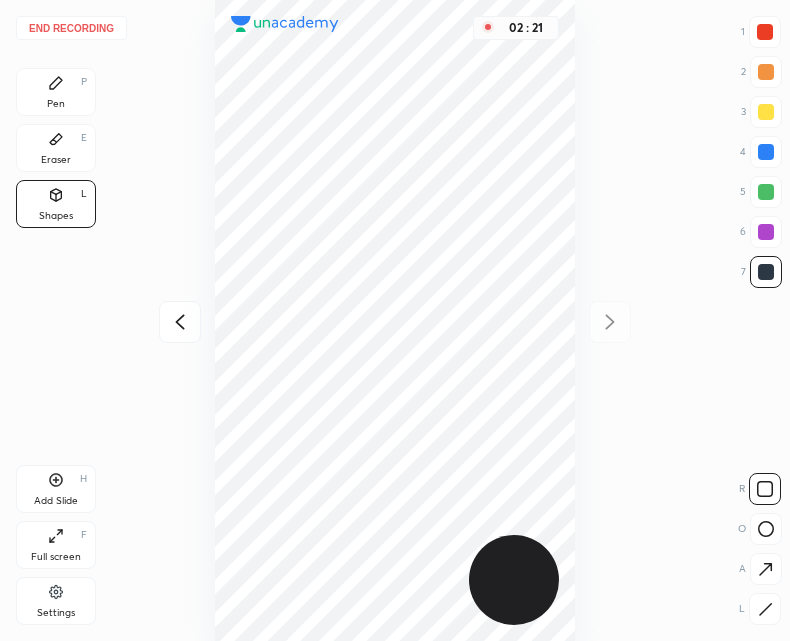 click on "Pen P" at bounding box center [56, 92] 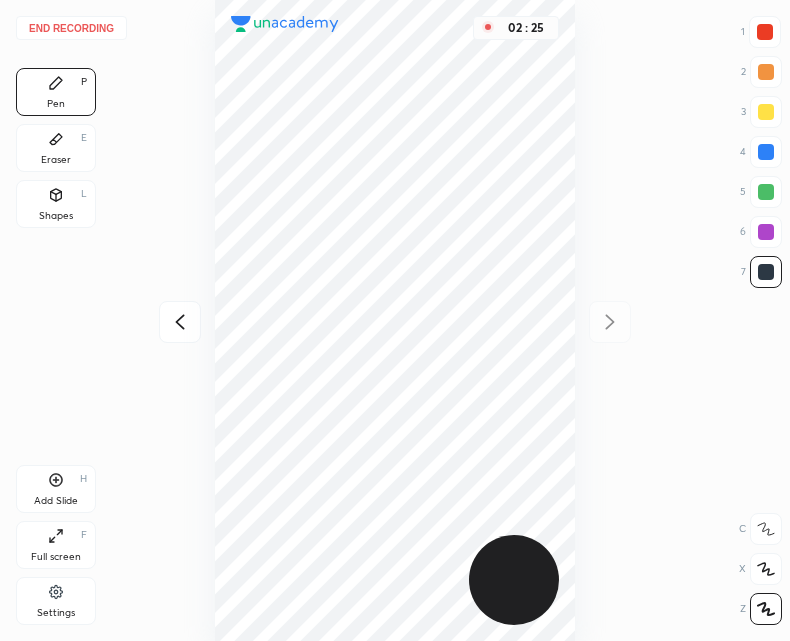click on "Eraser" at bounding box center [56, 160] 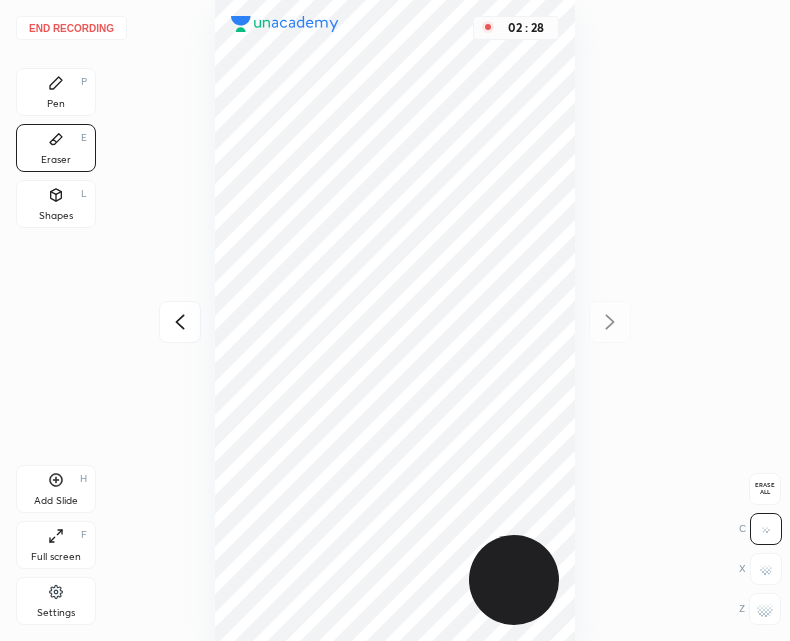 click 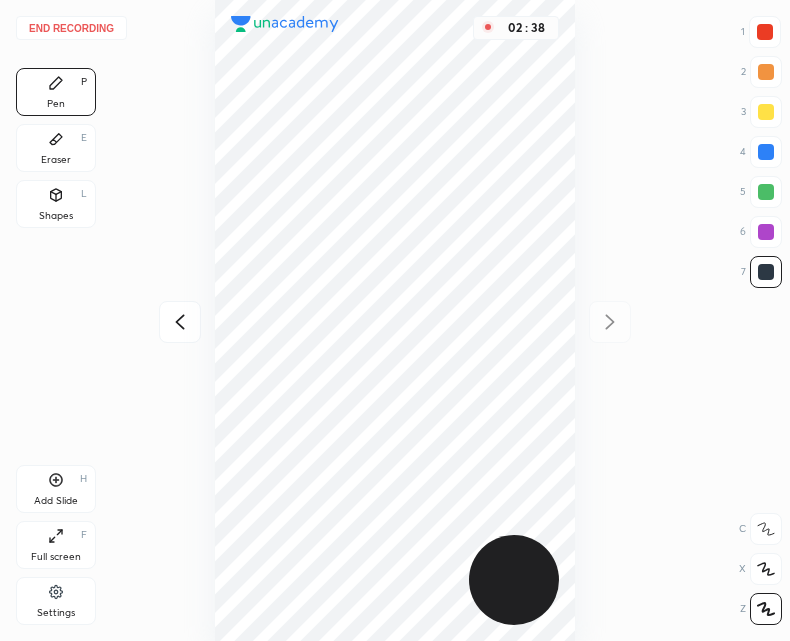 click on "Add Slide H" at bounding box center [56, 489] 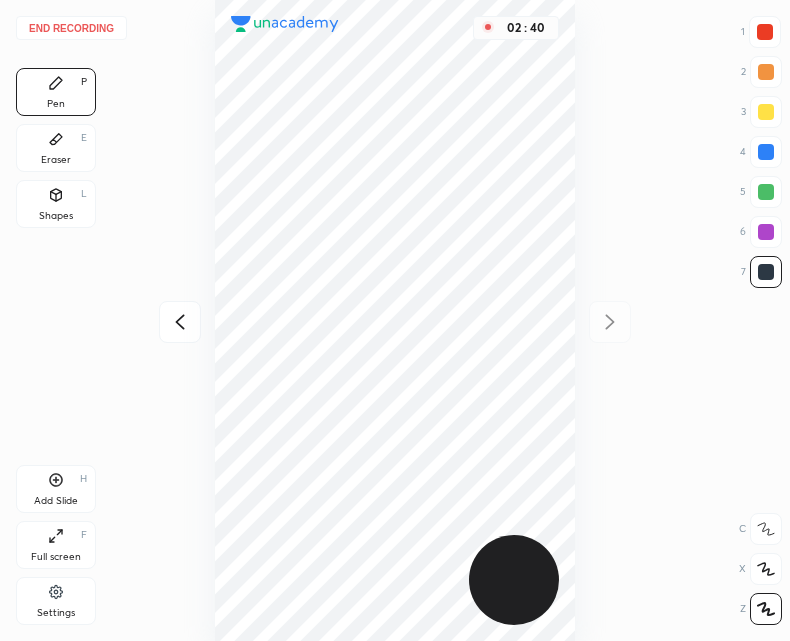 click 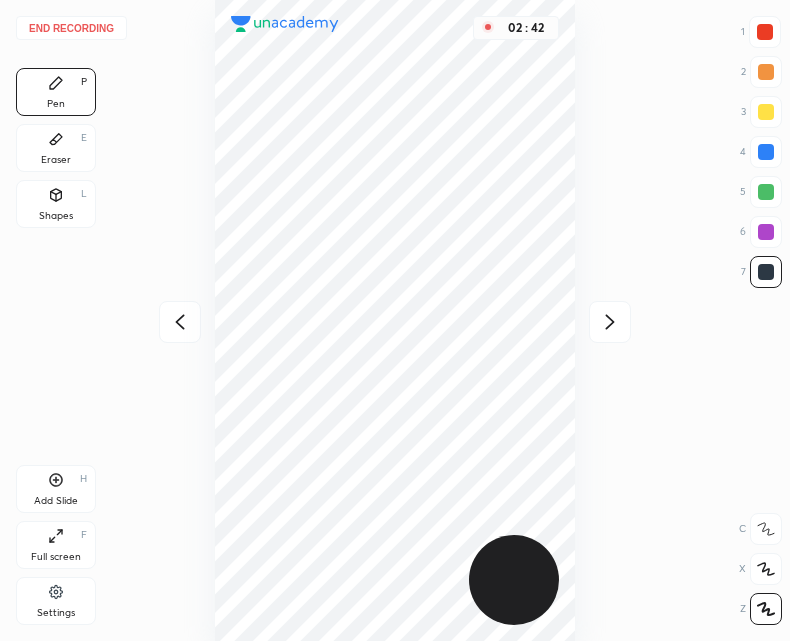 click 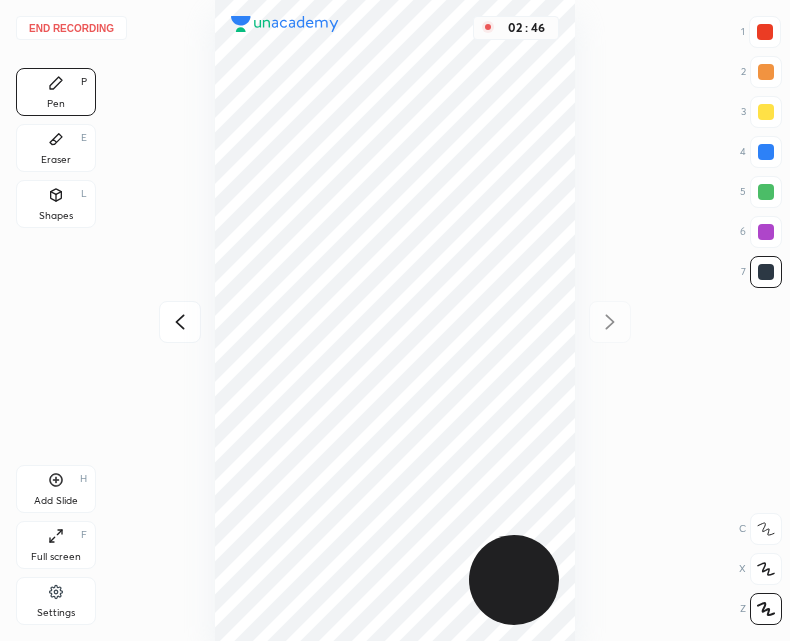 click 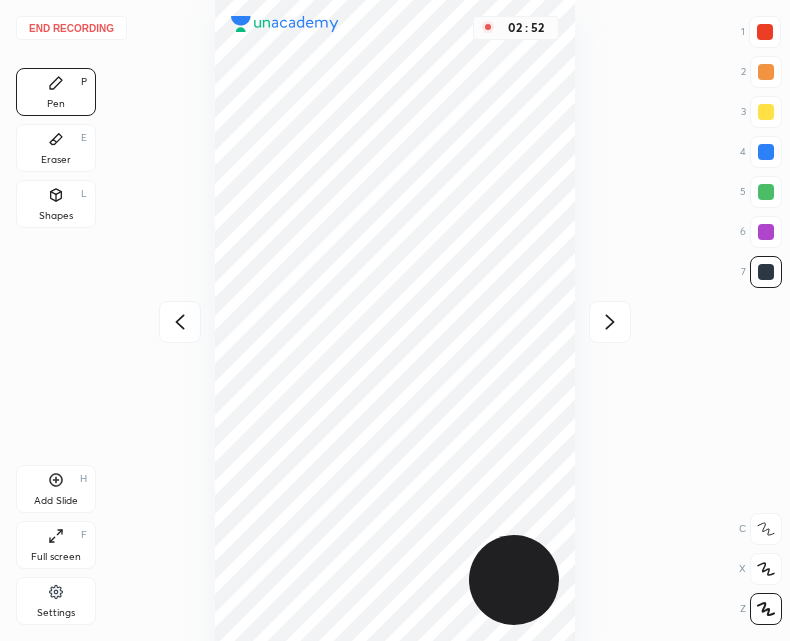 click 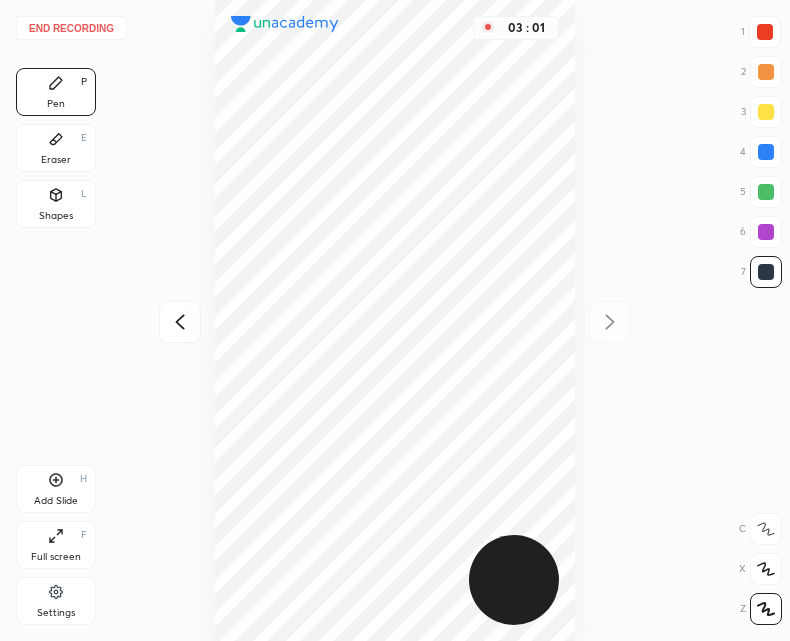 click on "Shapes L" at bounding box center (56, 204) 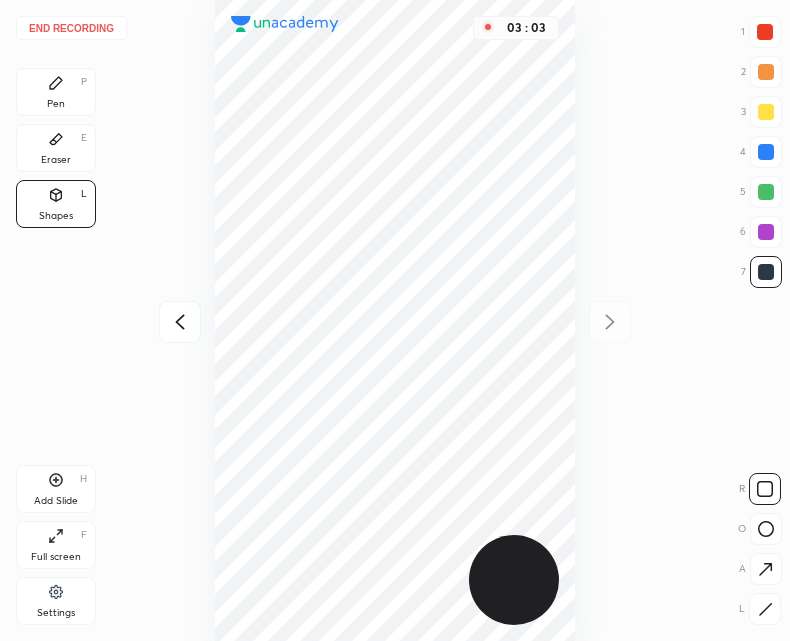 click on "Pen P" at bounding box center (56, 92) 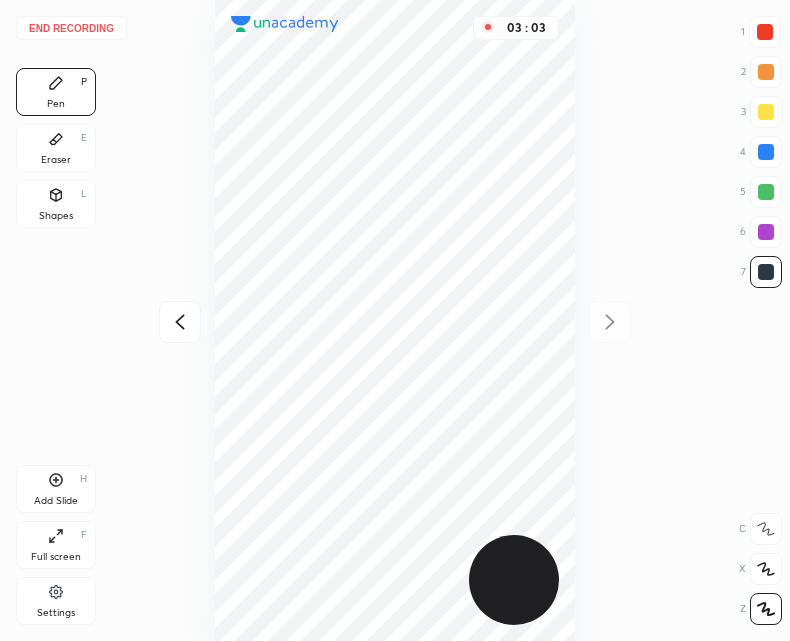 click 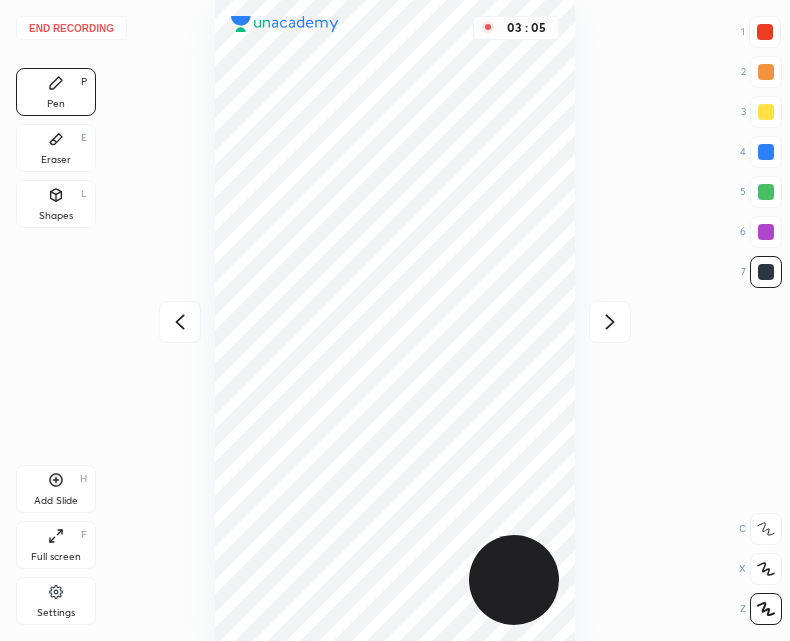 click 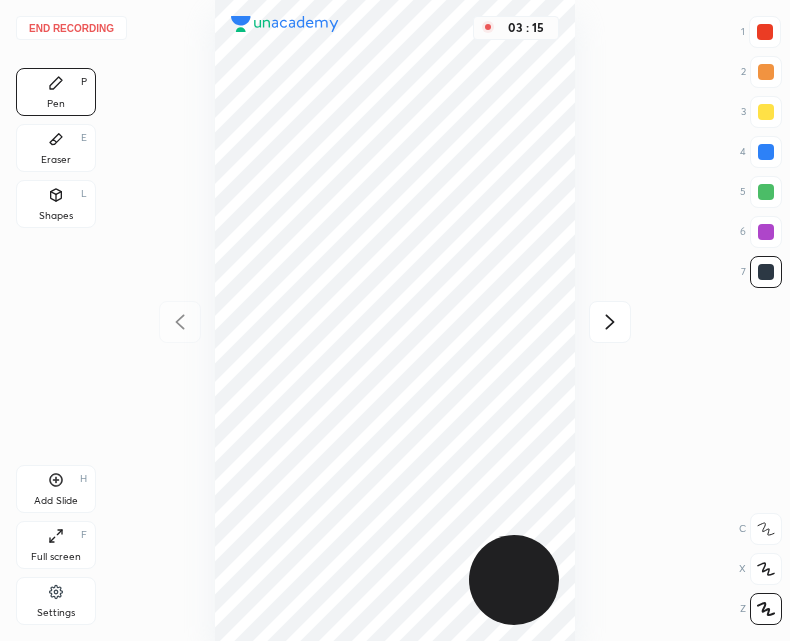 click 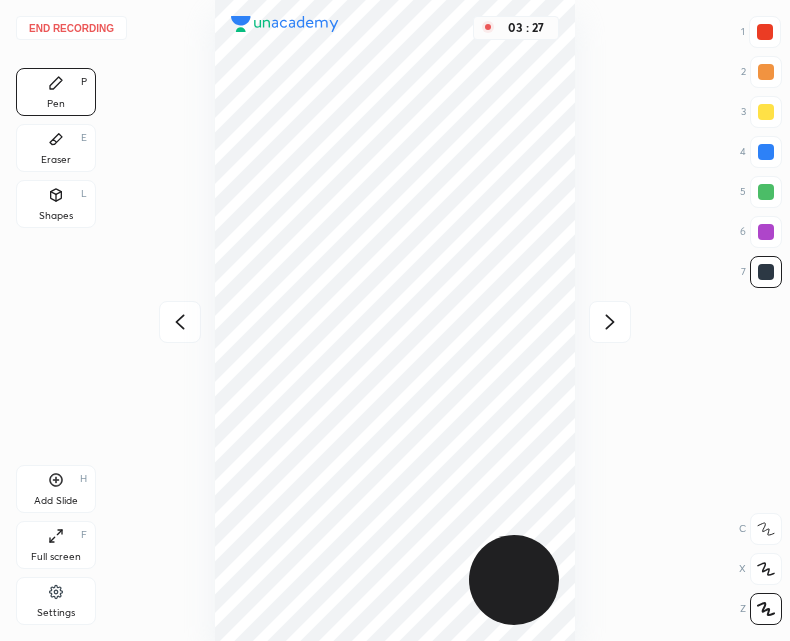 click 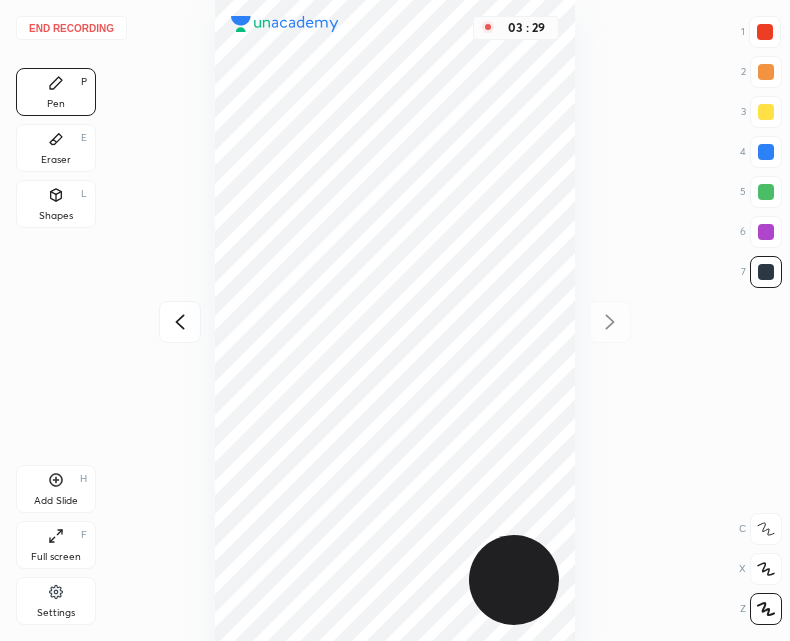 click at bounding box center [180, 322] 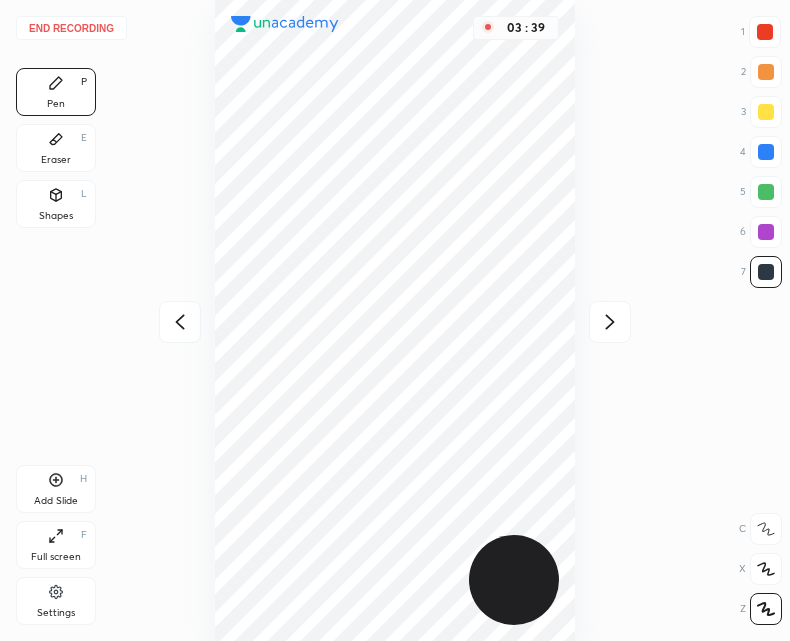 click 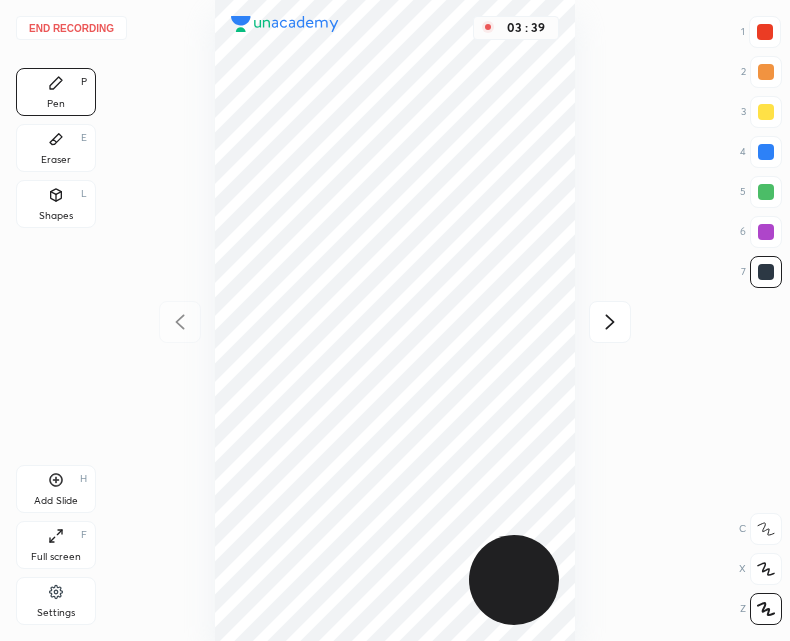 click on "03 : 39" at bounding box center (395, 320) 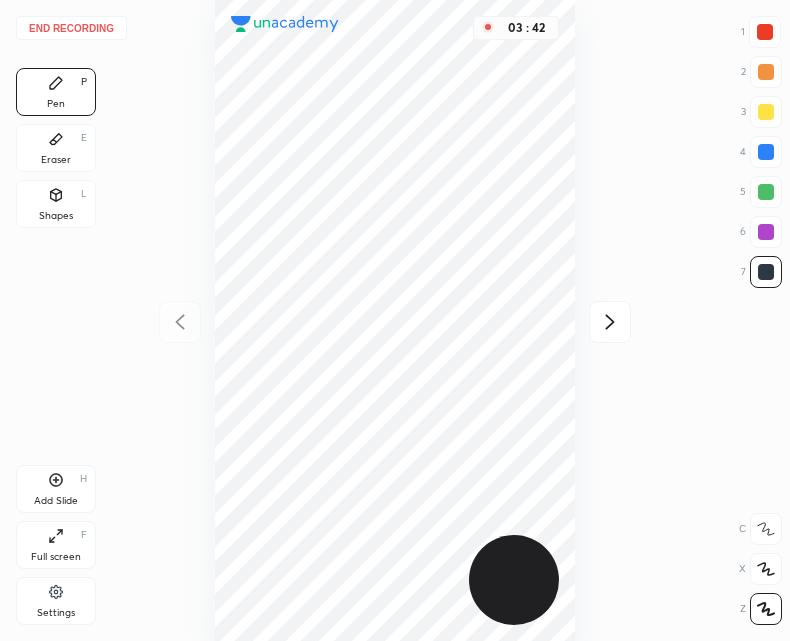 click 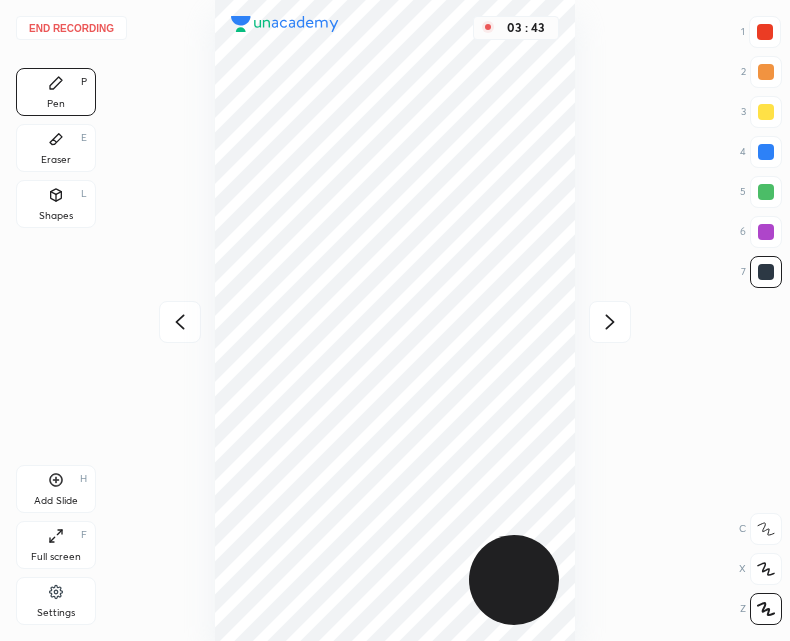 click 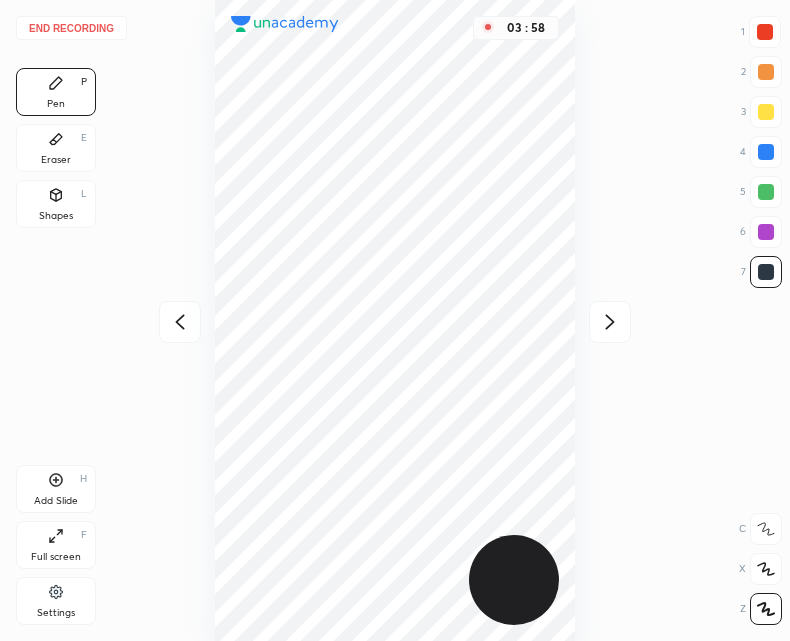 click 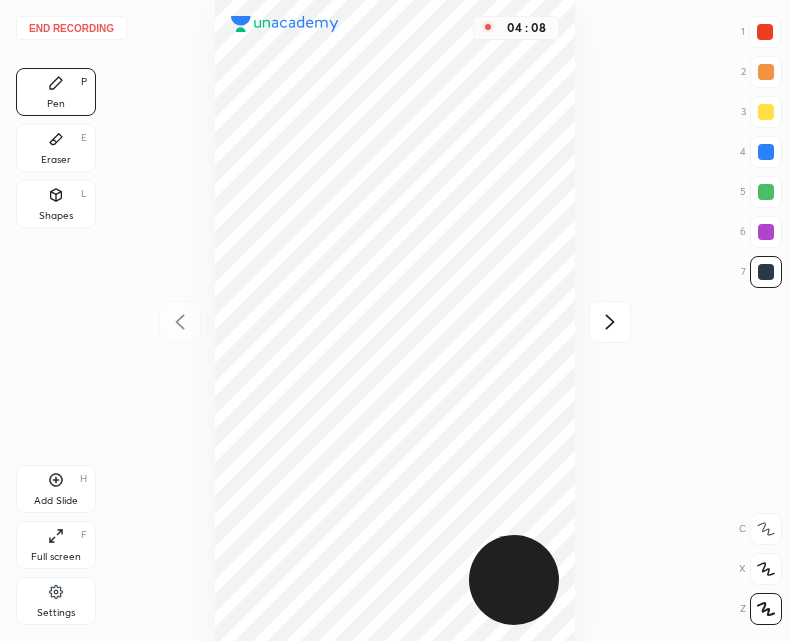 click 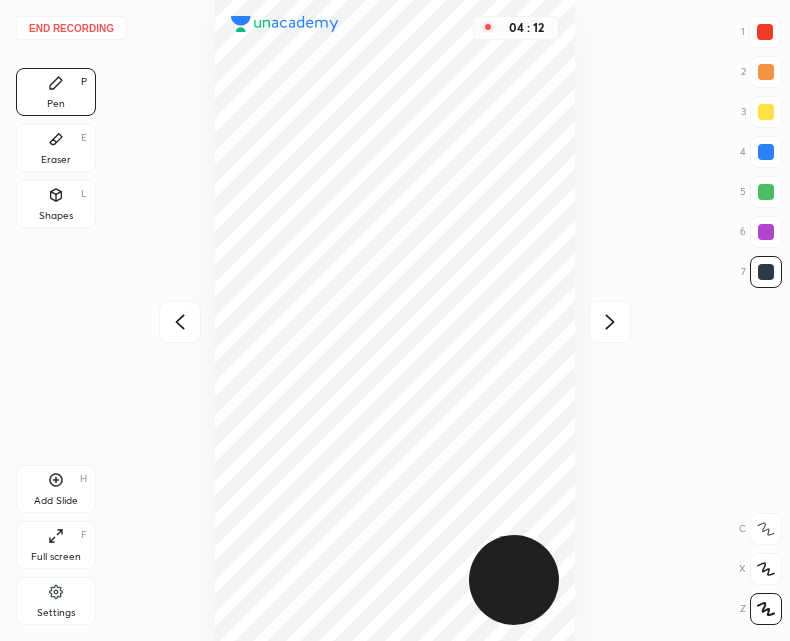 click 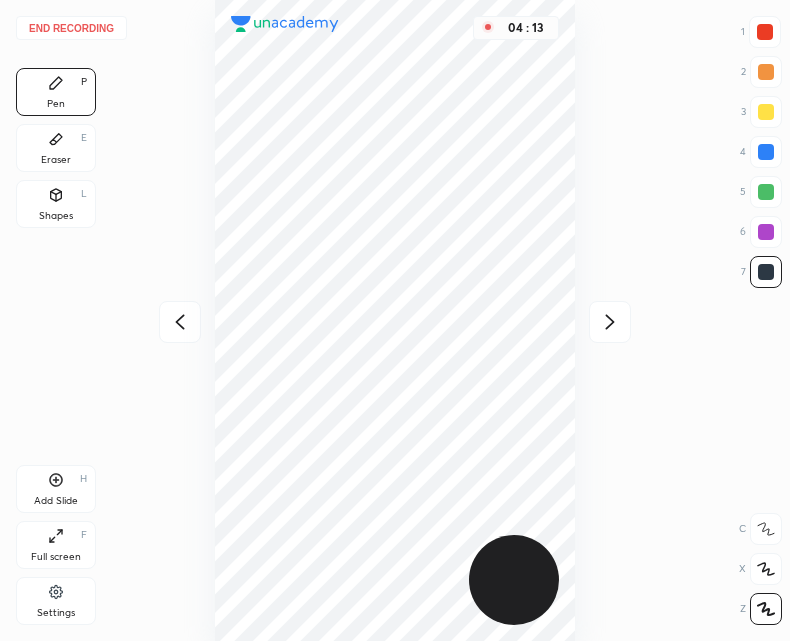 click at bounding box center (610, 322) 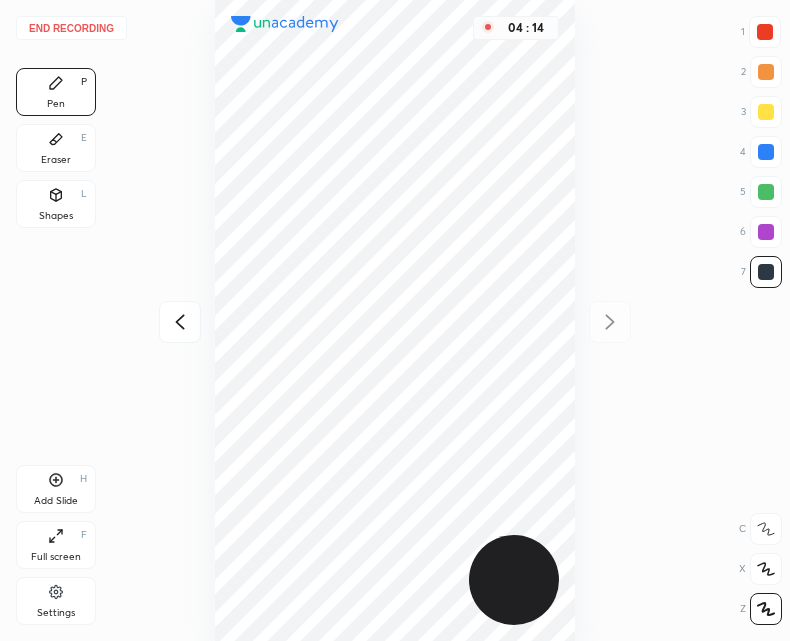 click 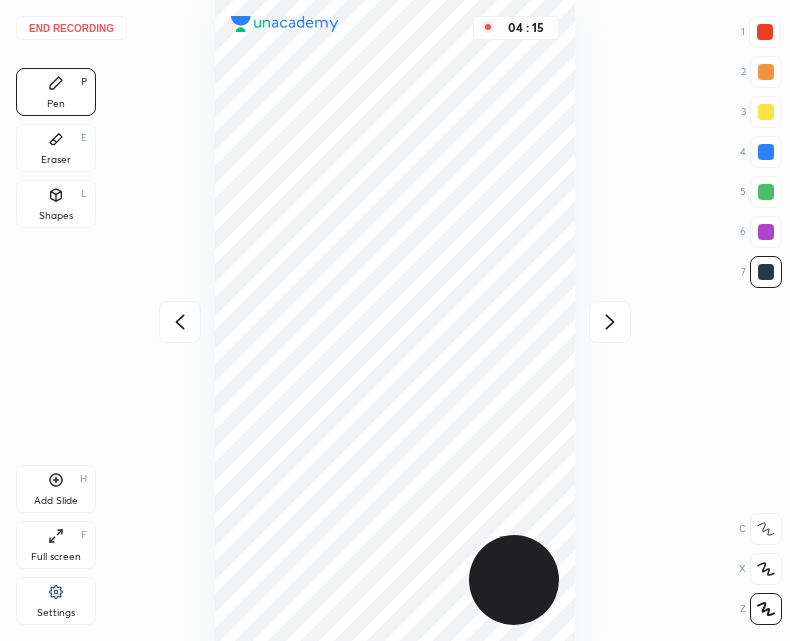 click 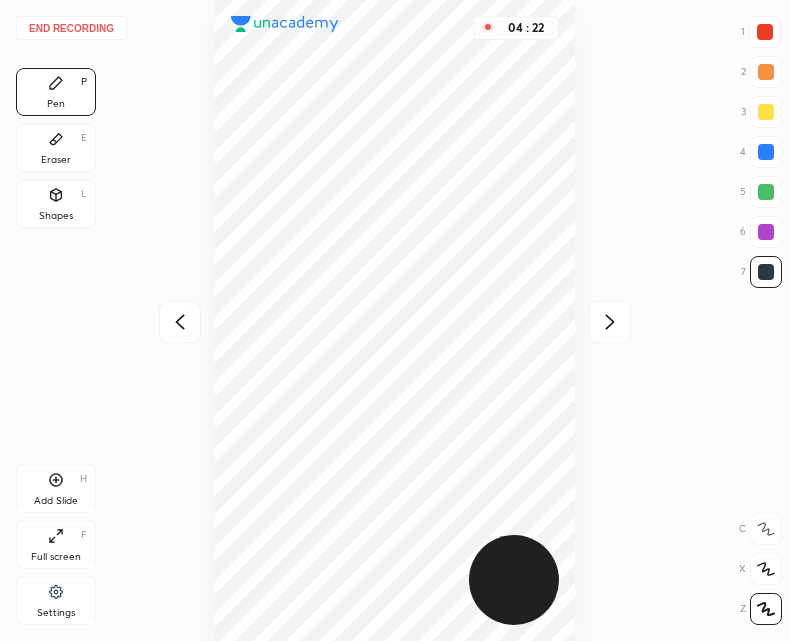 click 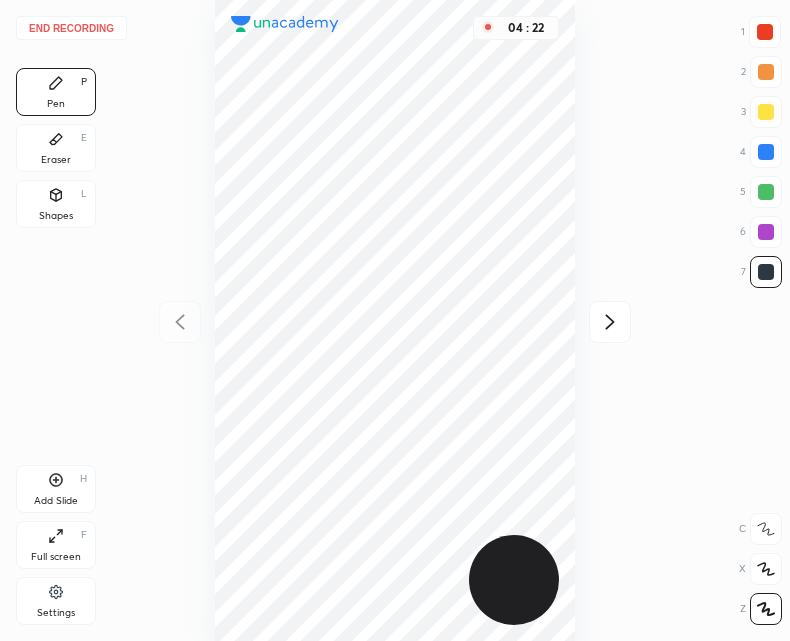 click on "04 : 22" at bounding box center (395, 320) 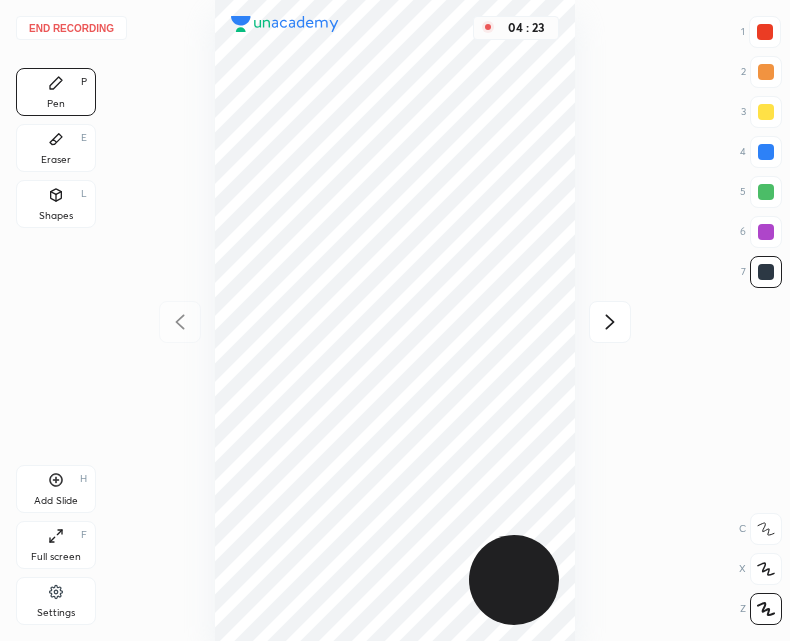 click 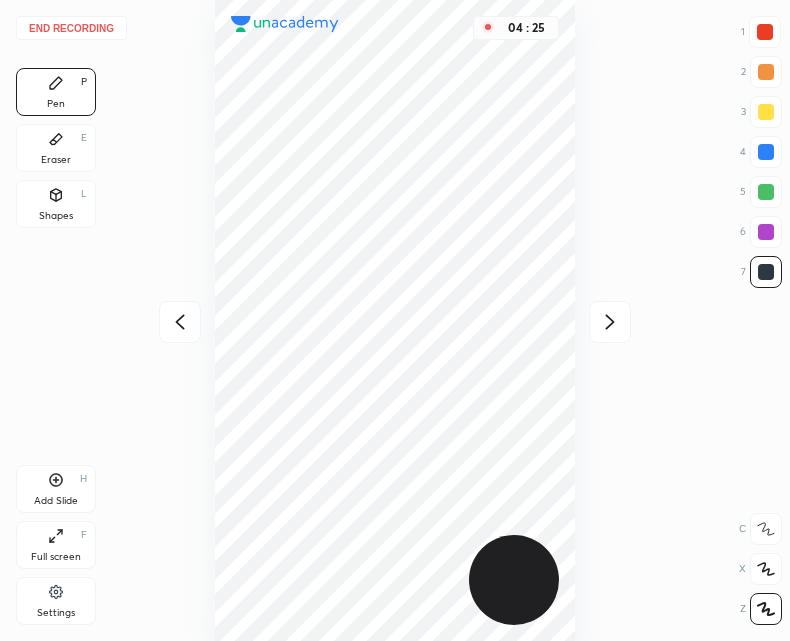 click on "End recording" at bounding box center (71, 28) 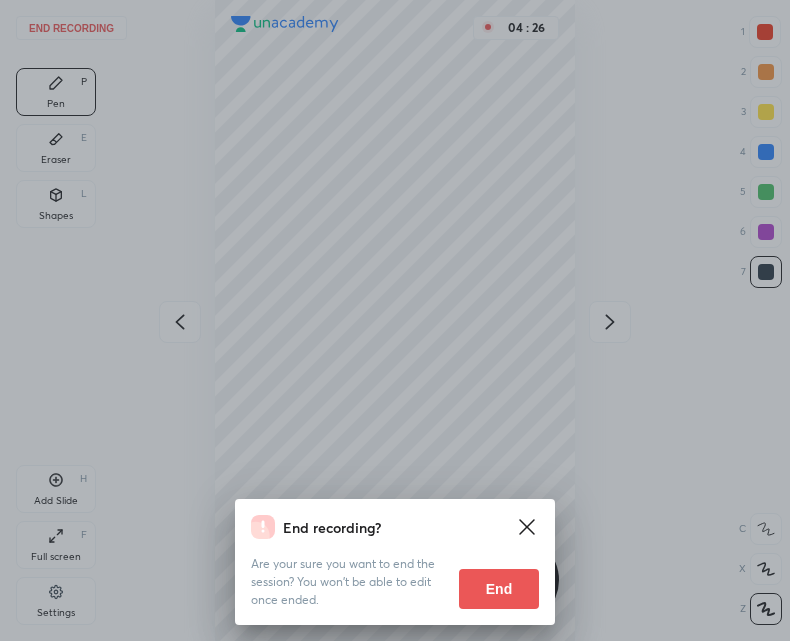 click on "End" at bounding box center (499, 589) 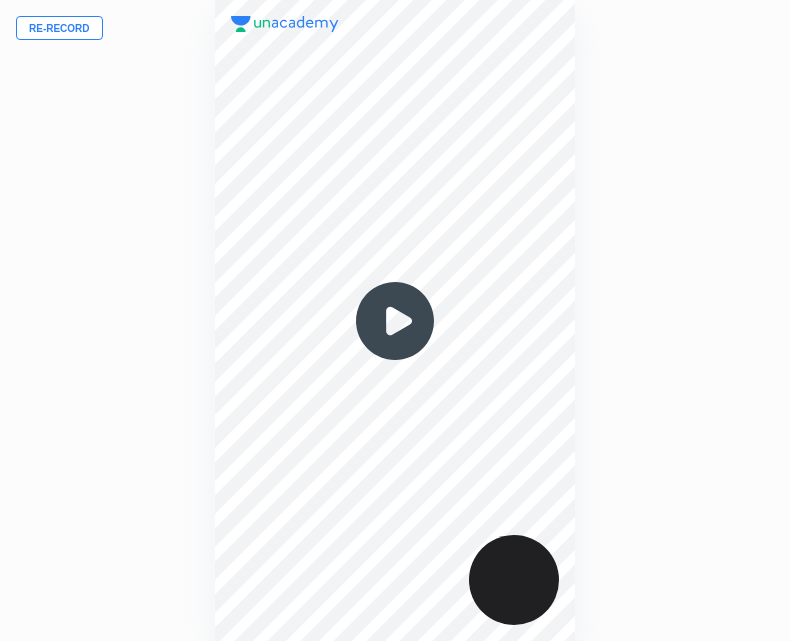 click at bounding box center (395, 321) 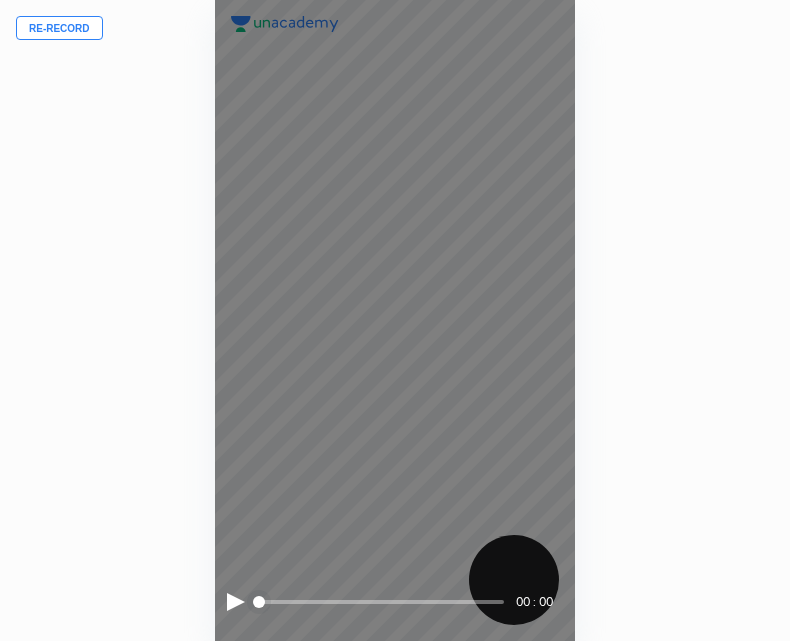 click at bounding box center [236, 602] 